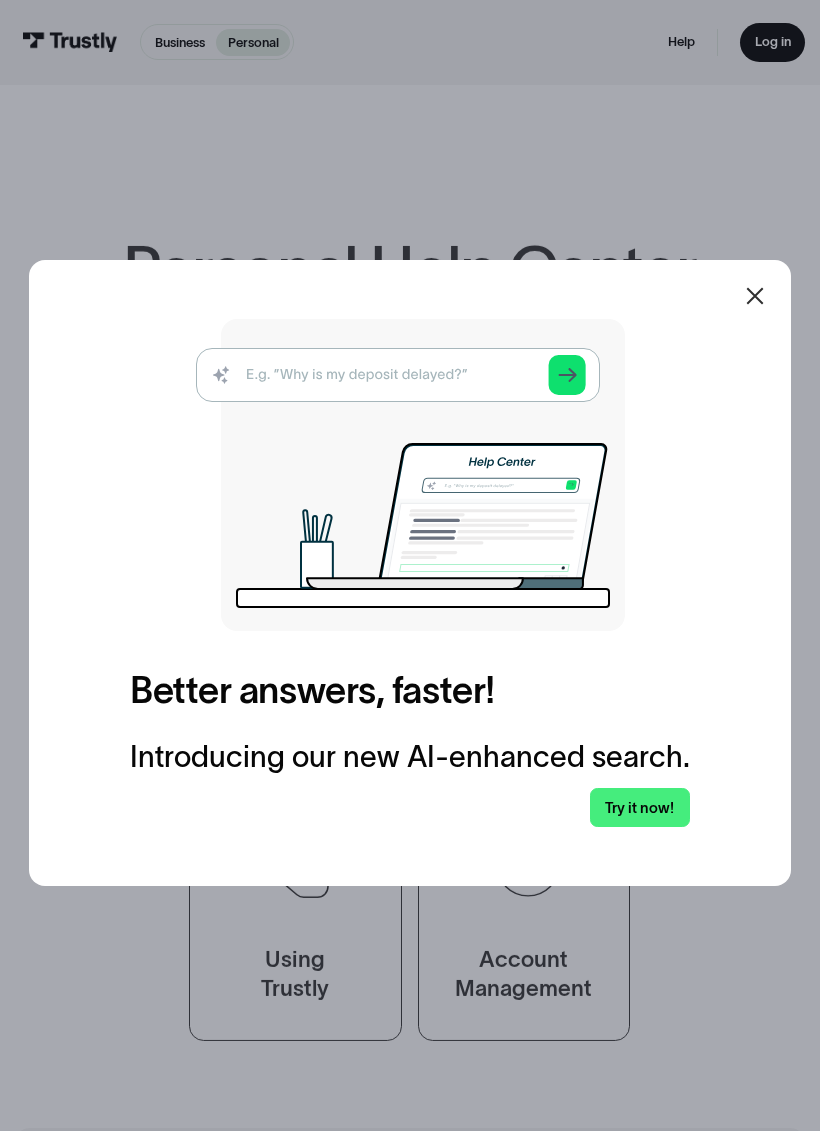 scroll, scrollTop: 0, scrollLeft: 0, axis: both 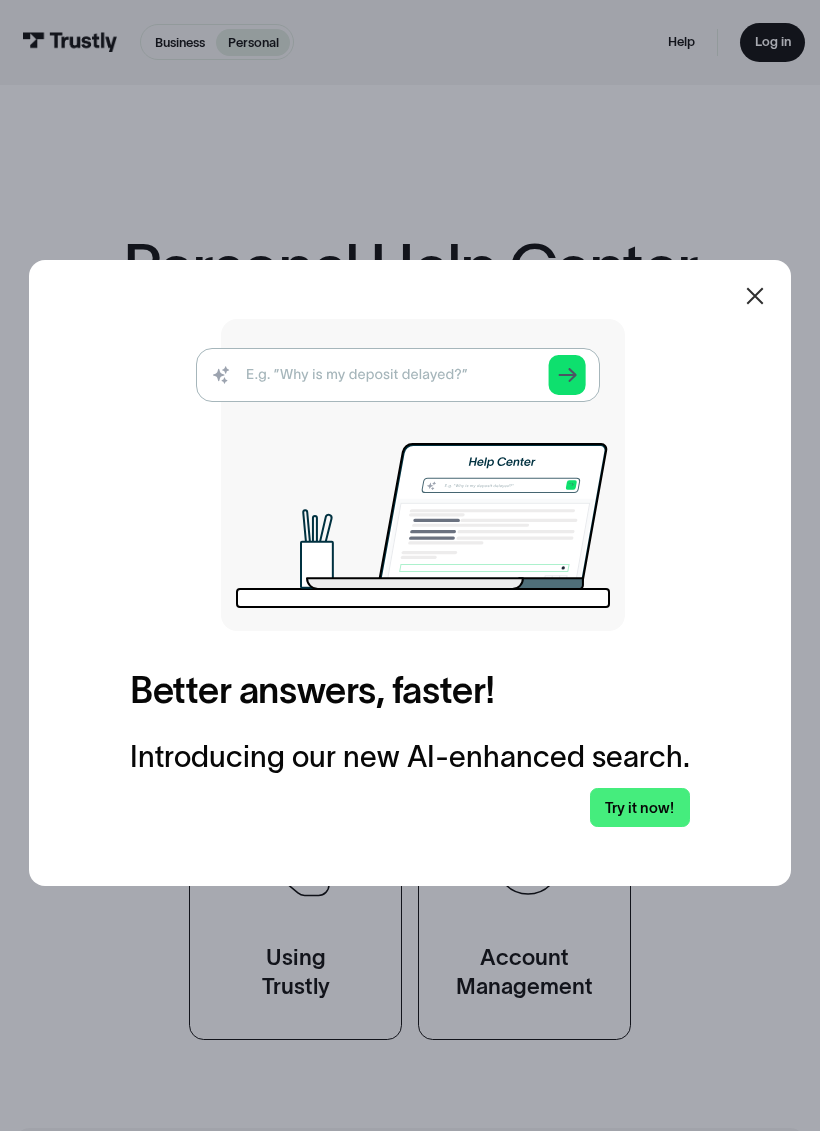 click at bounding box center [755, 296] 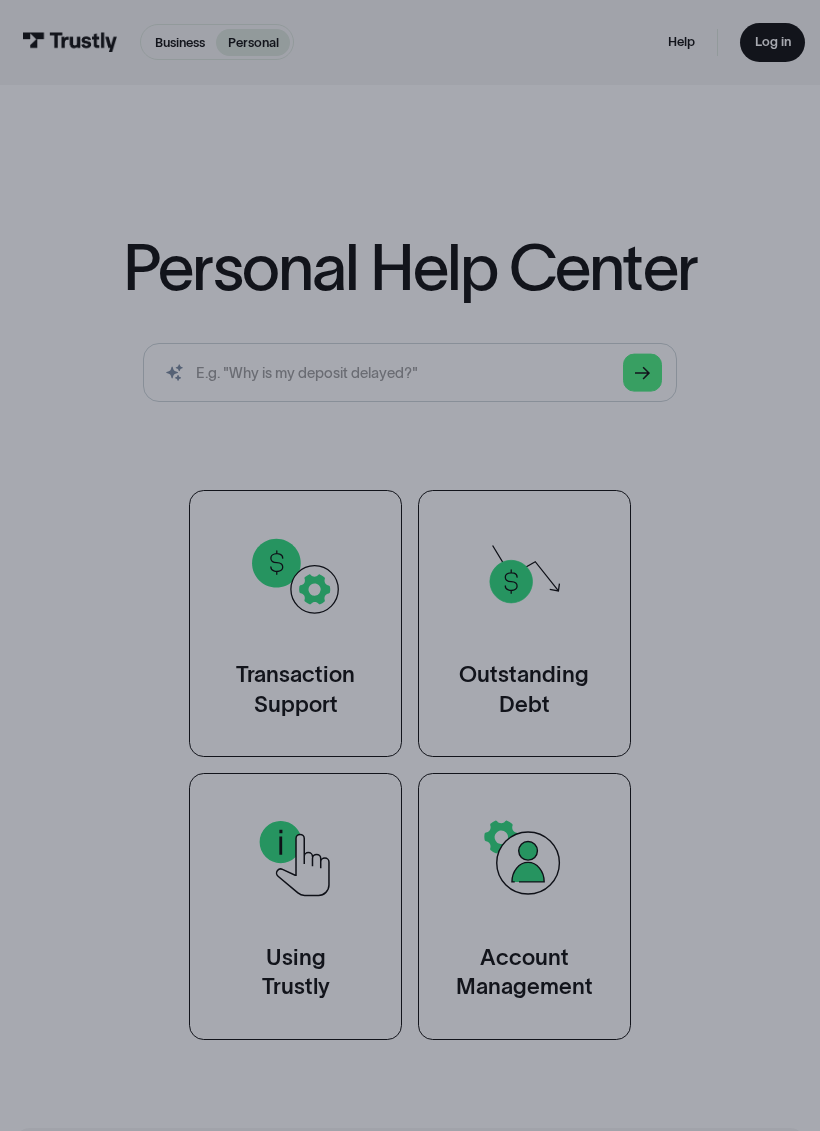 click on "Personal Help Center
Business Help Center  /  Transactions Account Management  /  Closing Trustly Wallet Account Close, Delete, cancel Business Help Center  /  Transactions Account Management  /  Data Collection For Trustly Wallet TOS Business Help Center  /  Transactions Using Trustly  /  Data Shared with Merchants for Trustly Wallet data collection, data sharing, private data Business Help Center  /  Transactions Using Trustly  /  About Trustly Wallet Pass, Trustly Pass Business Help Center  /  Transaction Support Transactions  /  Funding Trustly Wallet Credit Card, Debit Card, Cash, PayPal, e-wallet, prepaid card Business Help Center  /  Transactions Using Trustly  /  Supported Countries for Trustly Wallet Canada, Country Business Help Center  /  Transaction Support Troubleshooting  /  Services Temporarily Unavailable Error FIC down, FIC degraded, FIC, connector, connections, work, down, inconvenience Business Help Center  /  Troubleshooting  /   /" at bounding box center (410, 637) 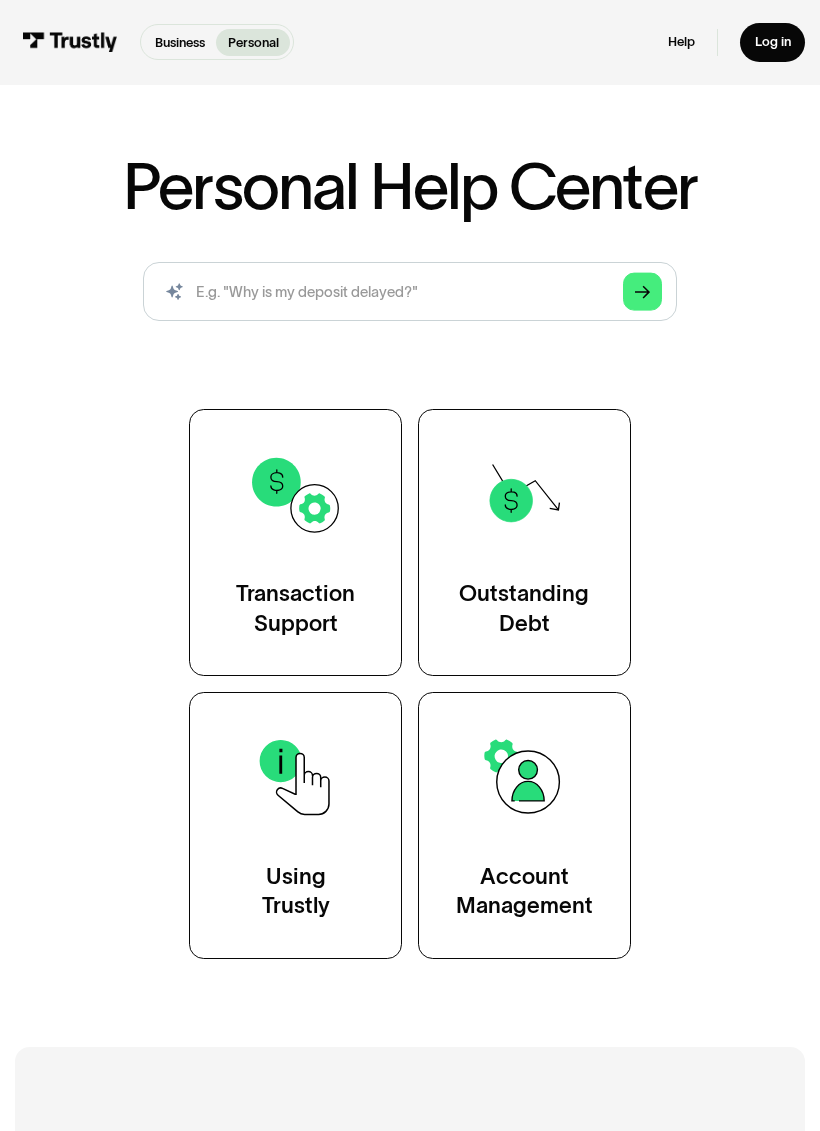 scroll, scrollTop: 81, scrollLeft: 0, axis: vertical 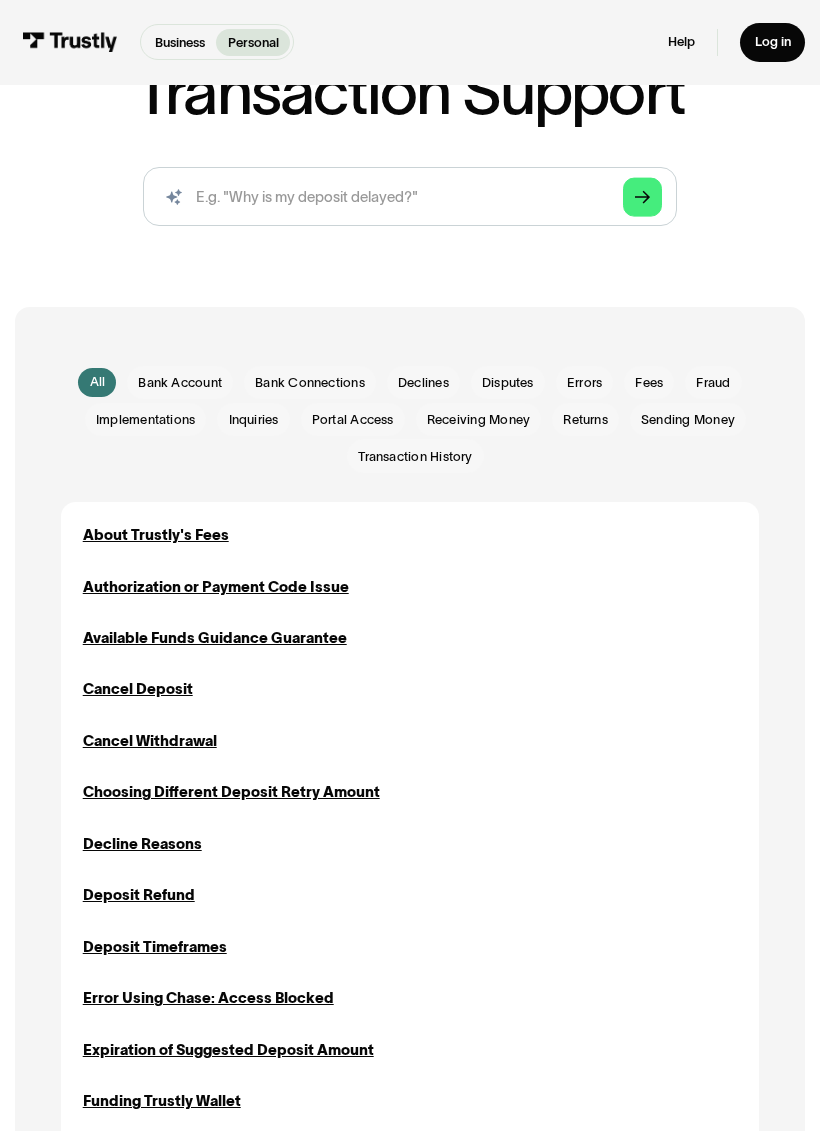 click on "Decline Reasons" at bounding box center (142, 844) 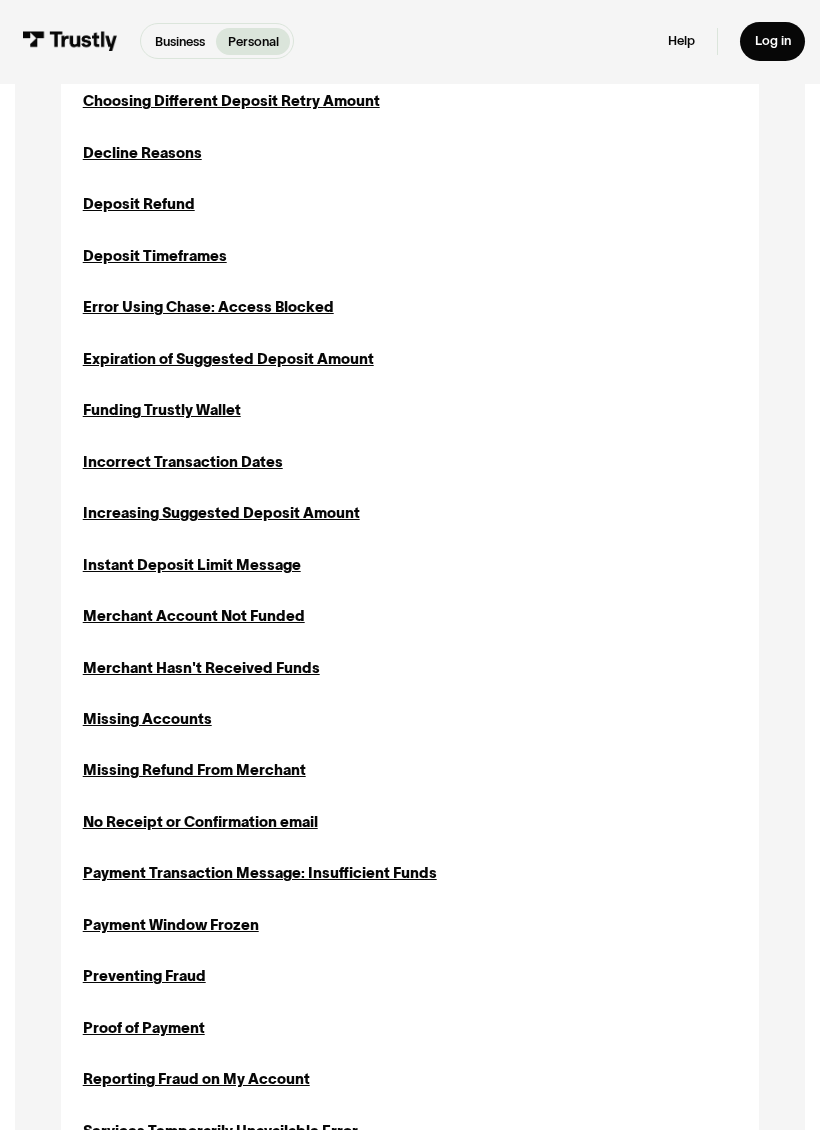 scroll, scrollTop: 892, scrollLeft: 0, axis: vertical 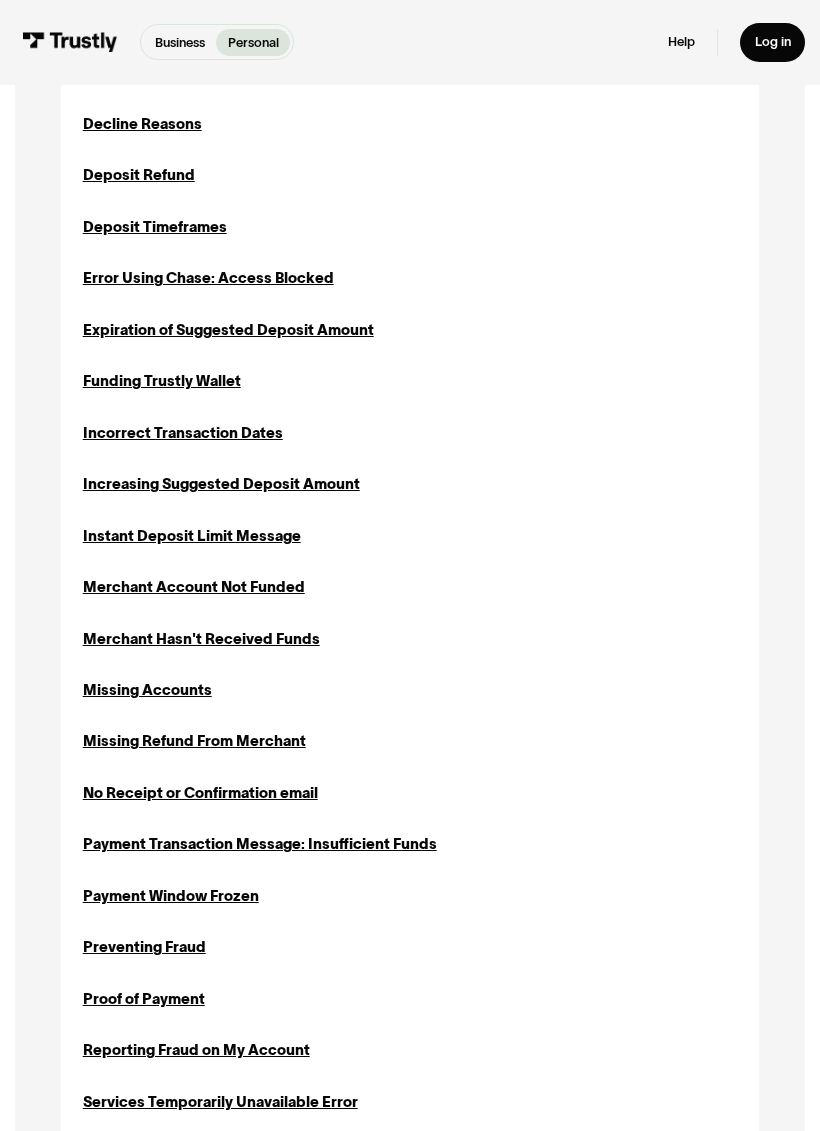 click on "Preventing Fraud" at bounding box center [144, 947] 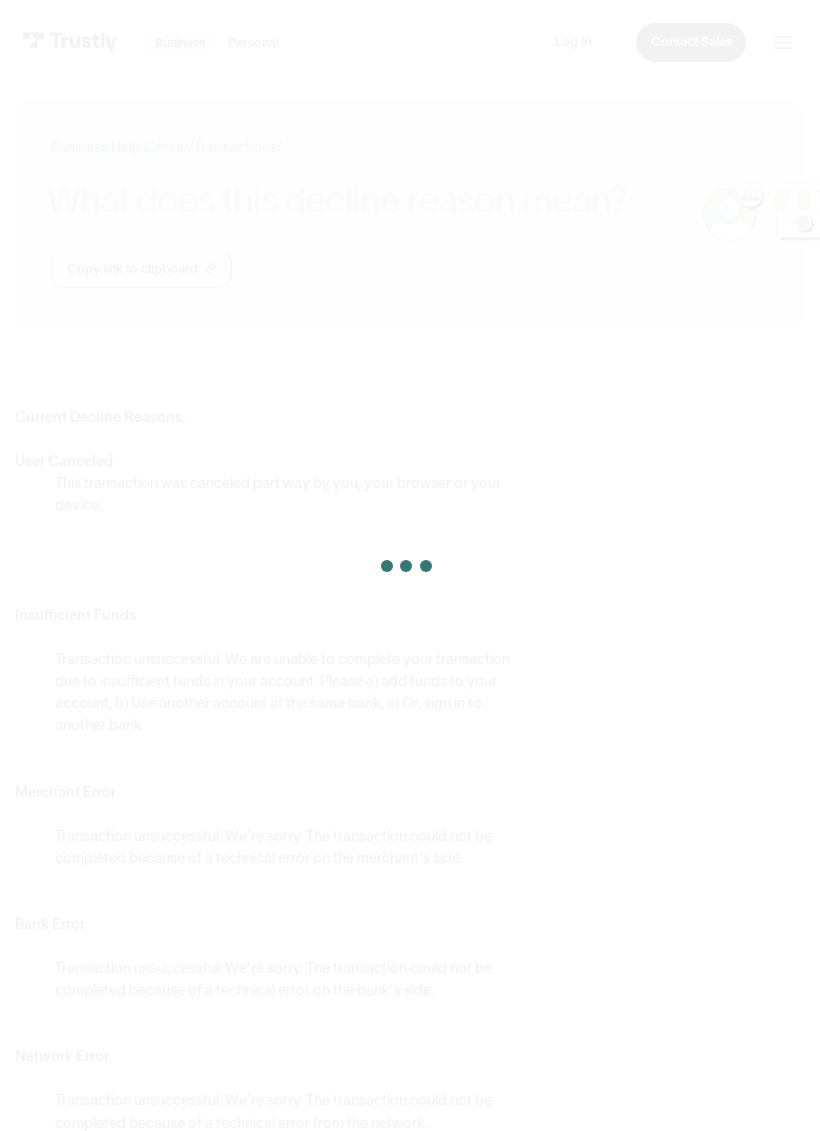 scroll, scrollTop: 0, scrollLeft: 0, axis: both 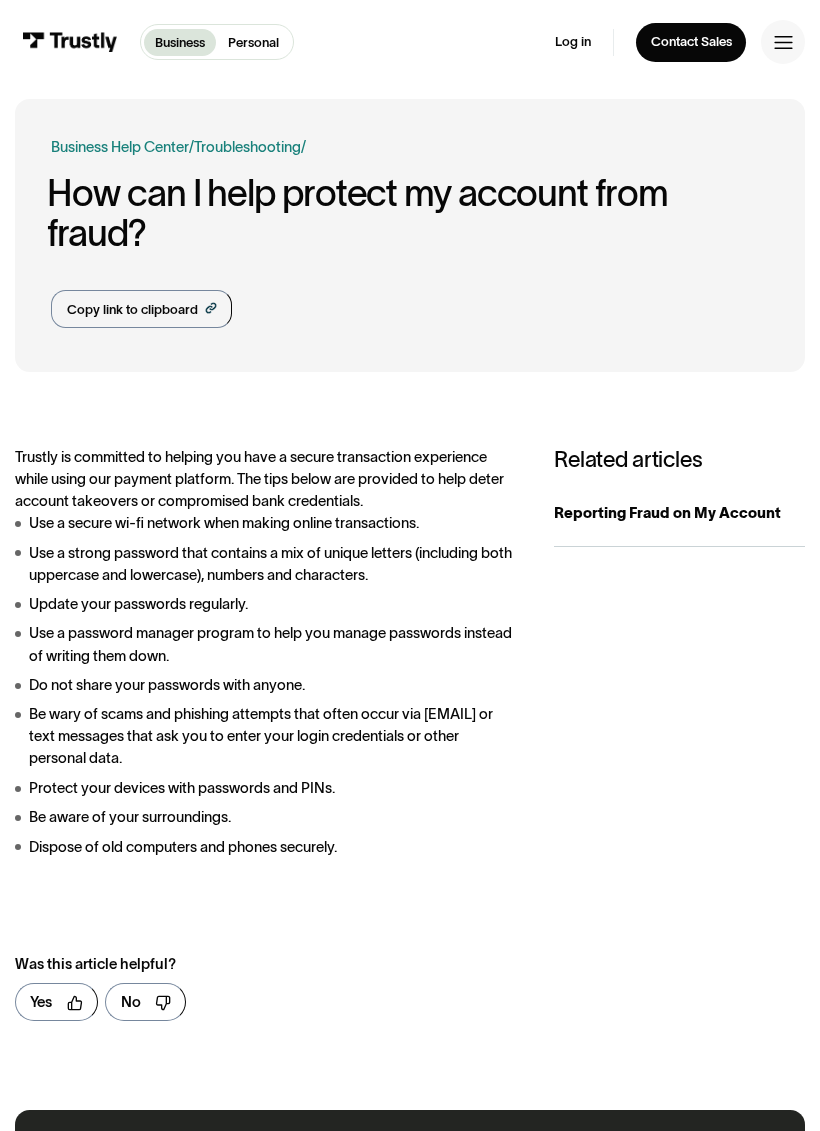click on "Log in" at bounding box center [573, 42] 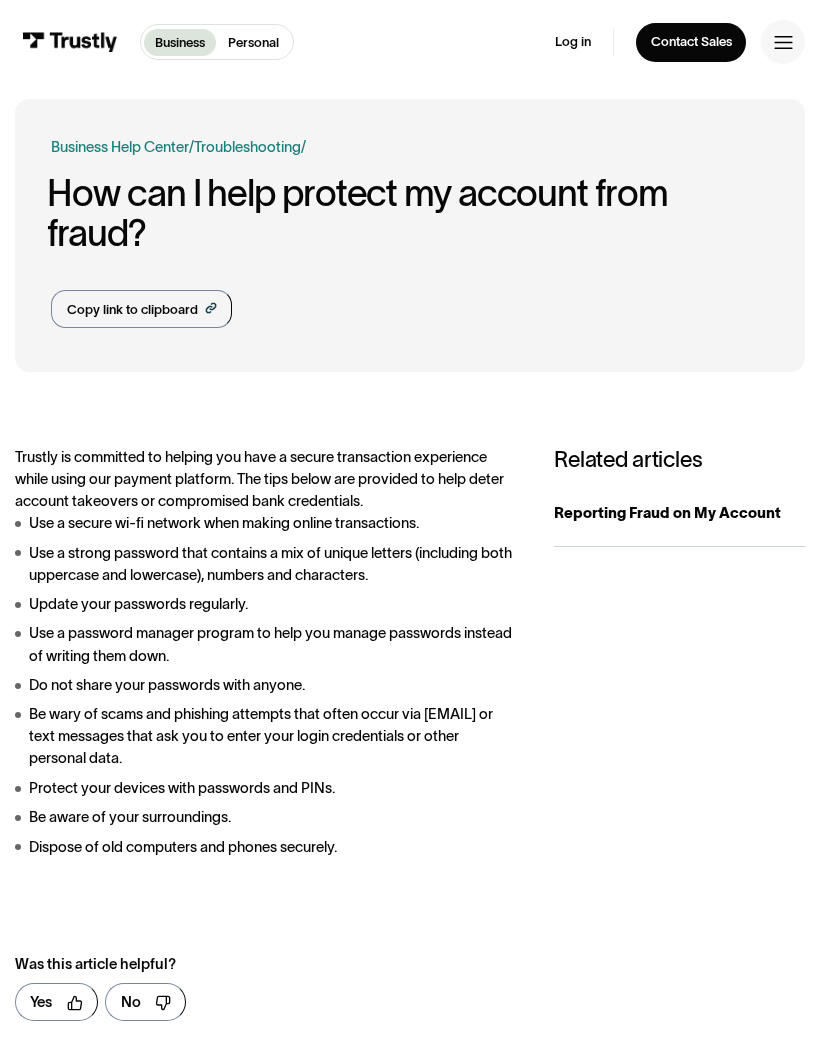 click on "Log in" at bounding box center [573, 42] 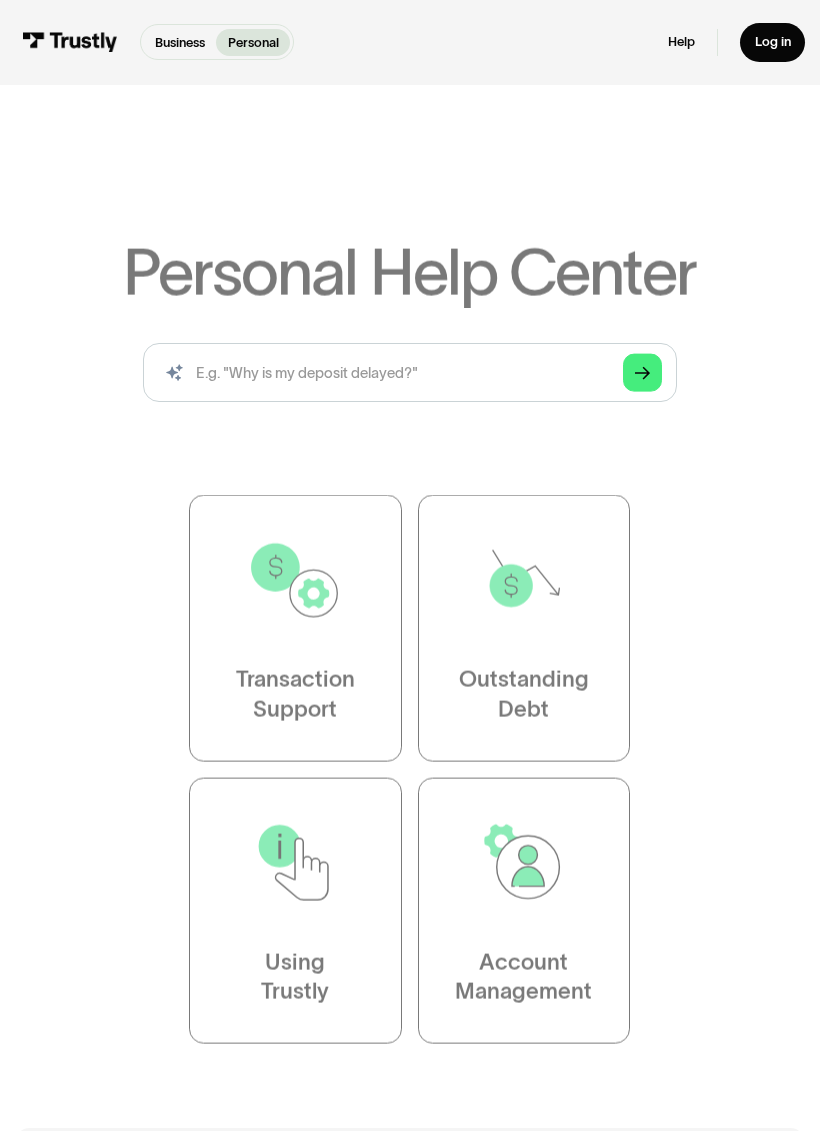 scroll, scrollTop: 0, scrollLeft: 0, axis: both 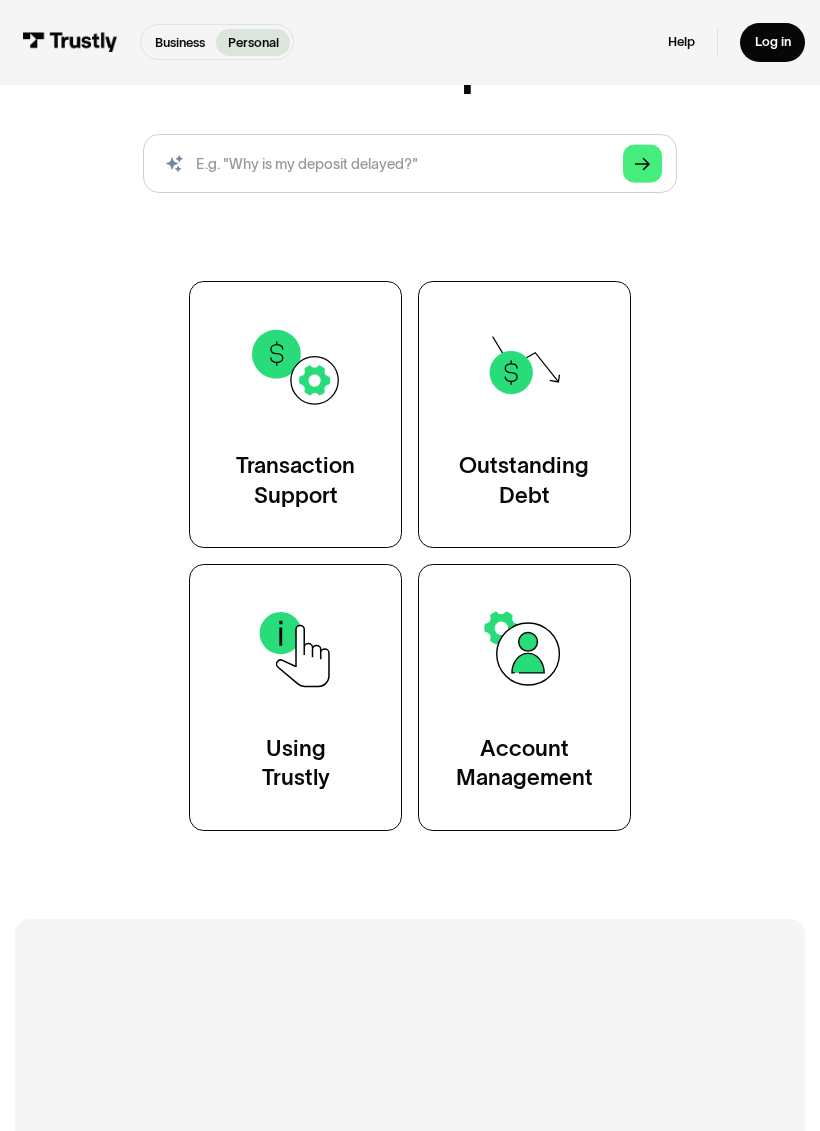 click on "Transaction Support" at bounding box center (295, 480) 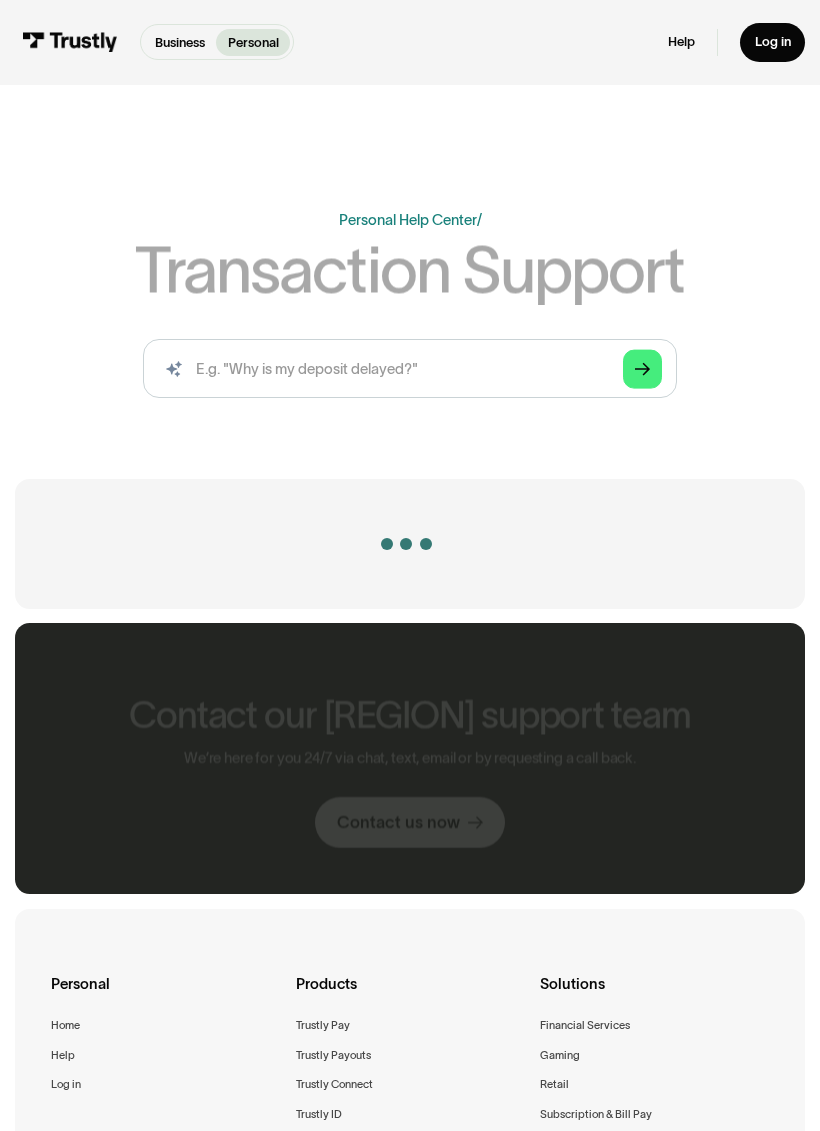 scroll, scrollTop: 0, scrollLeft: 0, axis: both 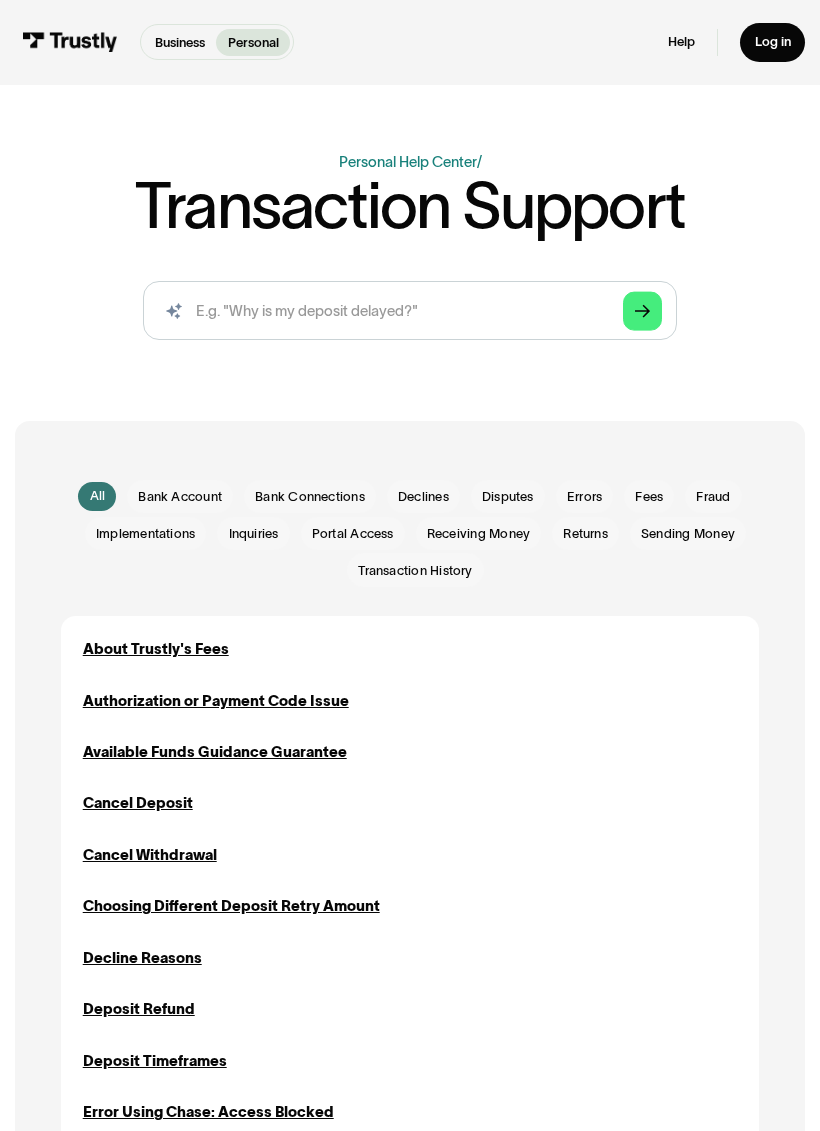 click on "Choosing Different Deposit Retry Amount" at bounding box center (231, 906) 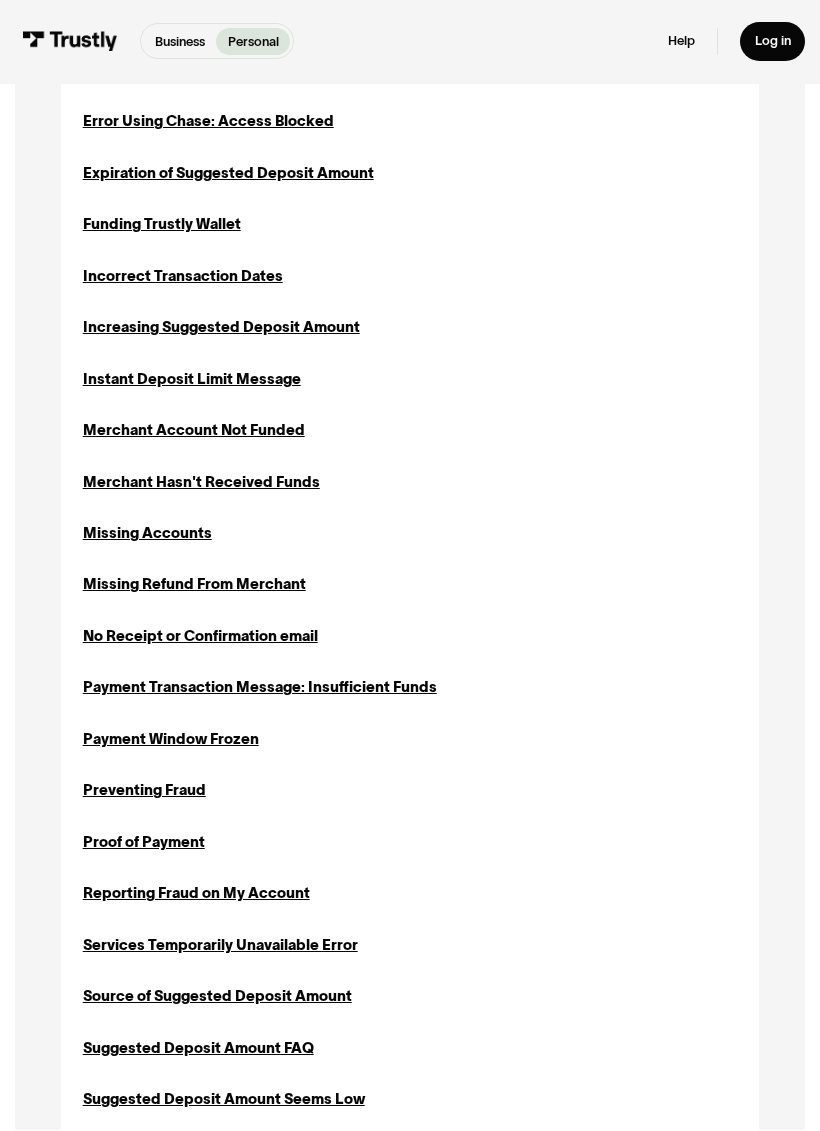 scroll, scrollTop: 1049, scrollLeft: 0, axis: vertical 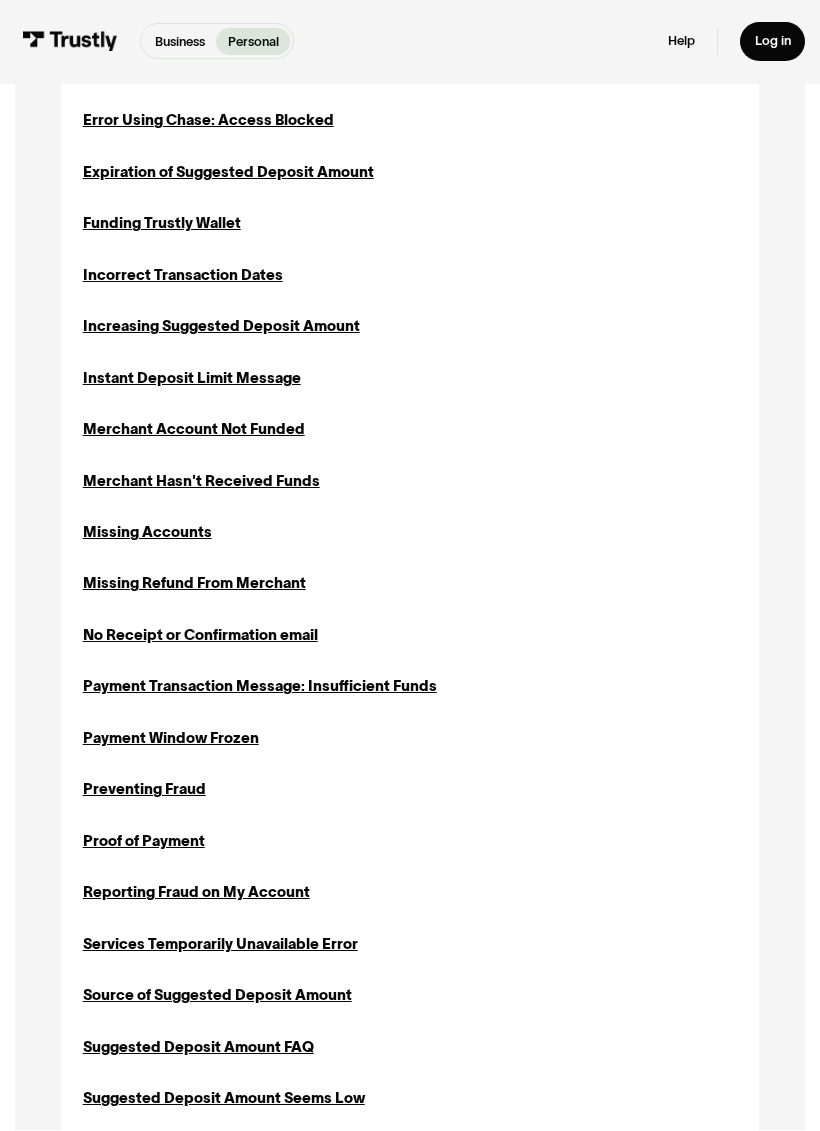 click on "Preventing Fraud" at bounding box center (144, 790) 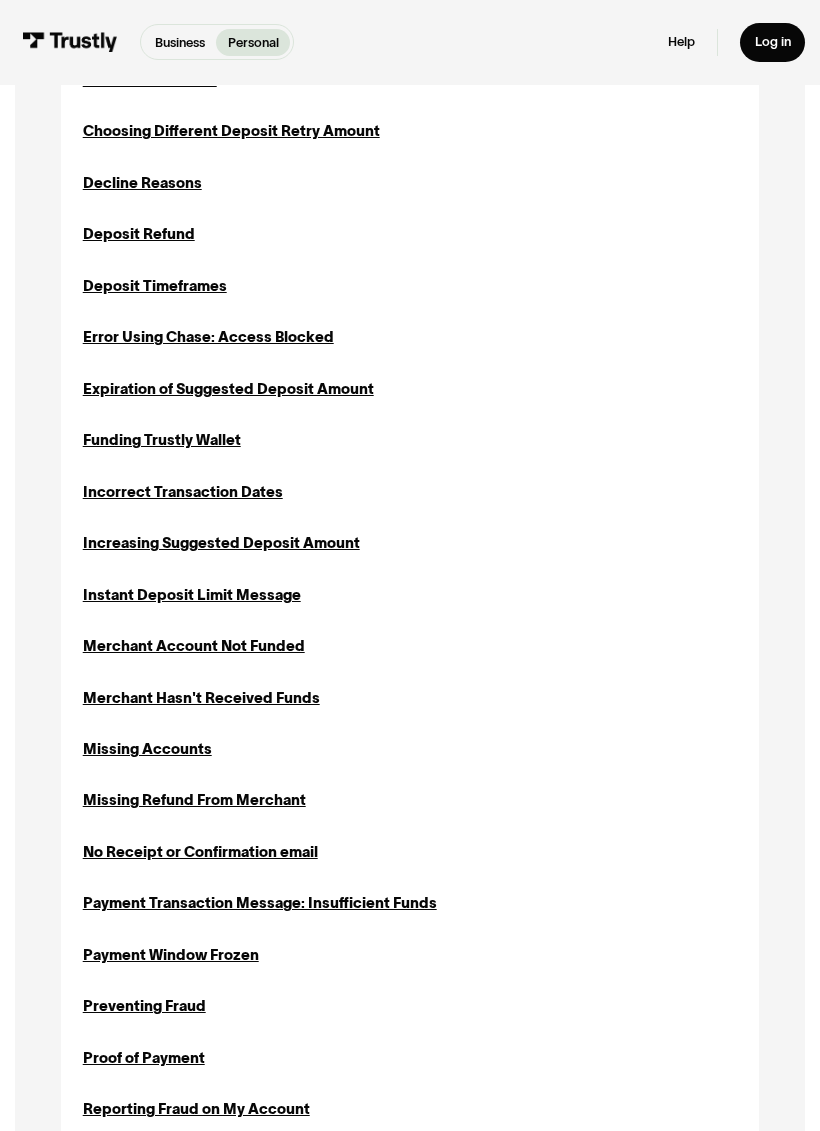 scroll, scrollTop: 827, scrollLeft: 0, axis: vertical 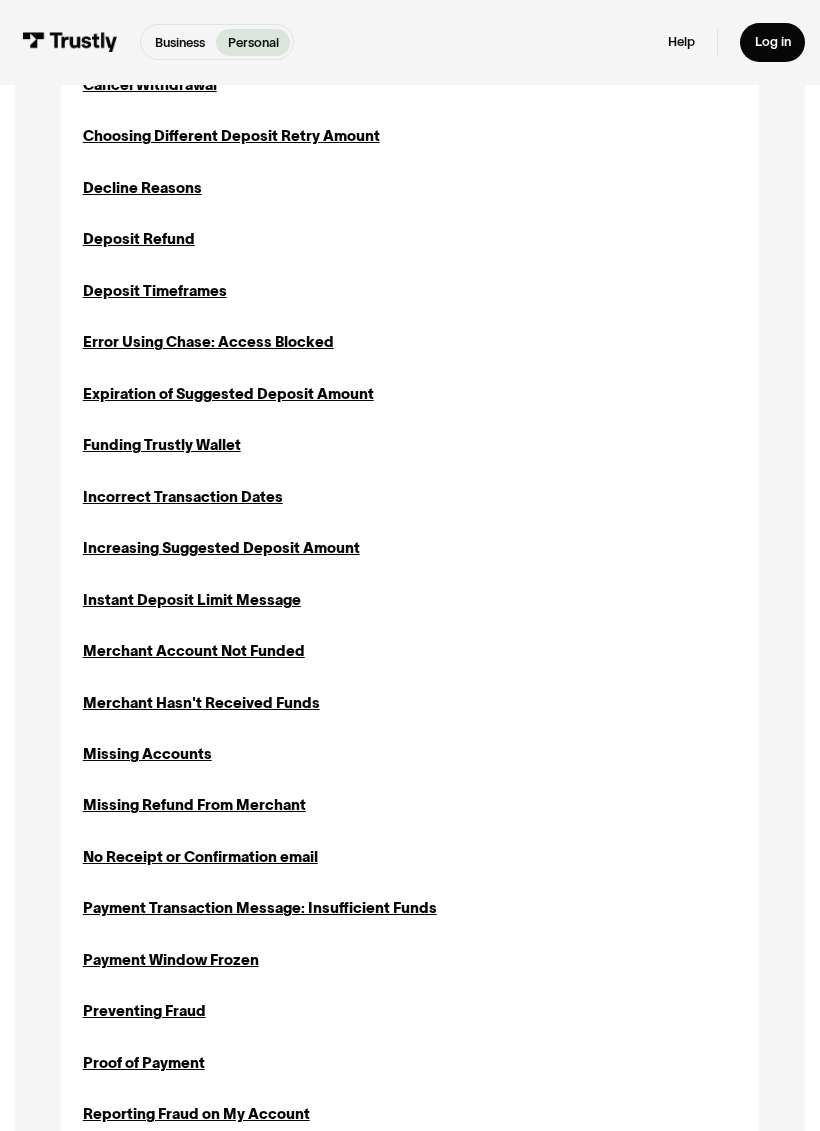 click on "Funding Trustly Wallet" at bounding box center (162, 446) 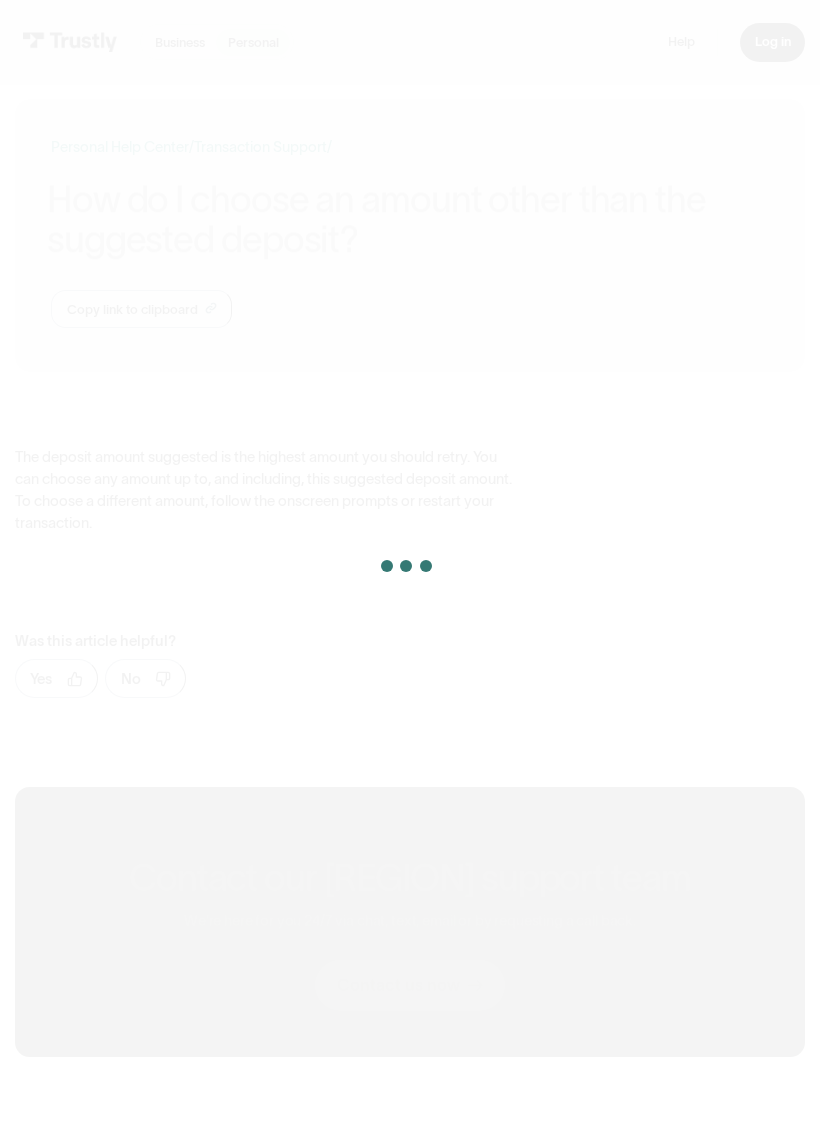 scroll, scrollTop: 0, scrollLeft: 0, axis: both 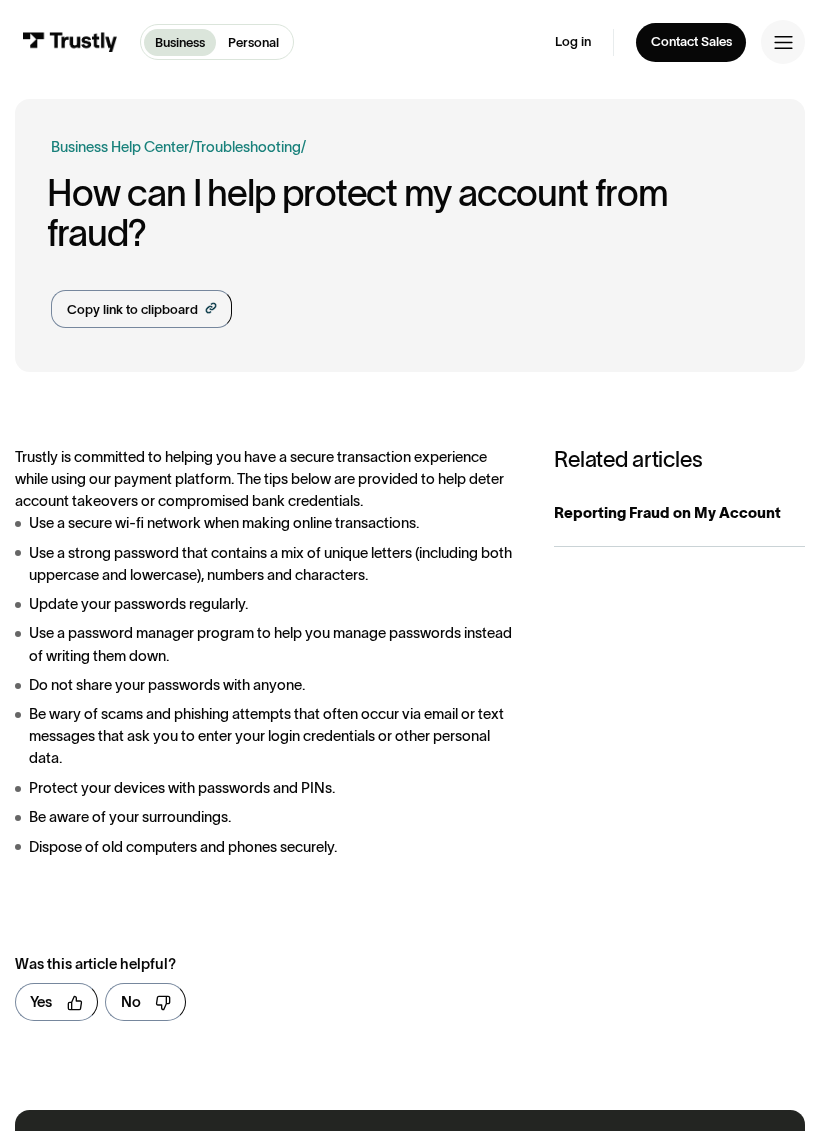 click on "Use a secure wi-fi network when making online transactions. Use a strong password that contains a mix of unique letters (including both uppercase and lowercase), numbers and characters. Update your passwords regularly. Use a password manager program to help you manage passwords instead of writing them down. Do not share your passwords with anyone. Be wary of scams and phishing attempts that often occur via email or text messages that ask you to enter your login credentials or other personal data. Protect your devices with passwords and PINs. Be aware of your surroundings. Dispose of old computers and phones securely." at bounding box center (266, 685) 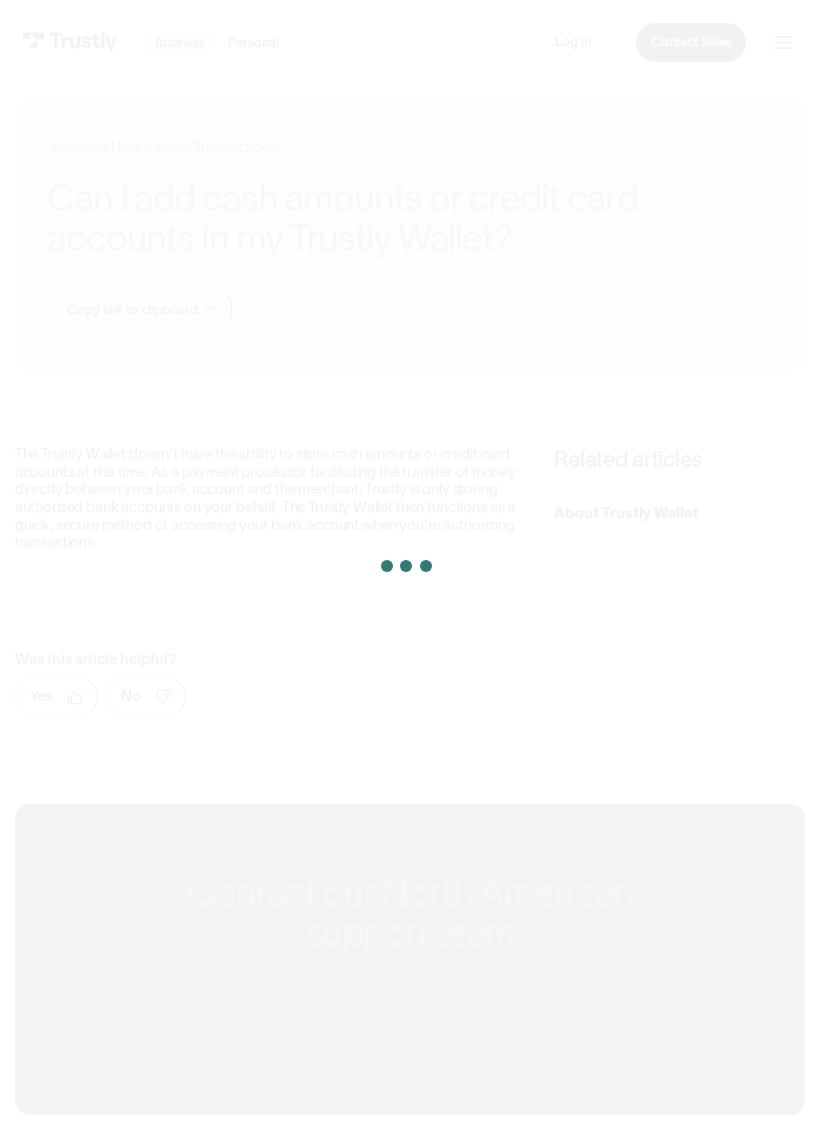 scroll, scrollTop: 0, scrollLeft: 0, axis: both 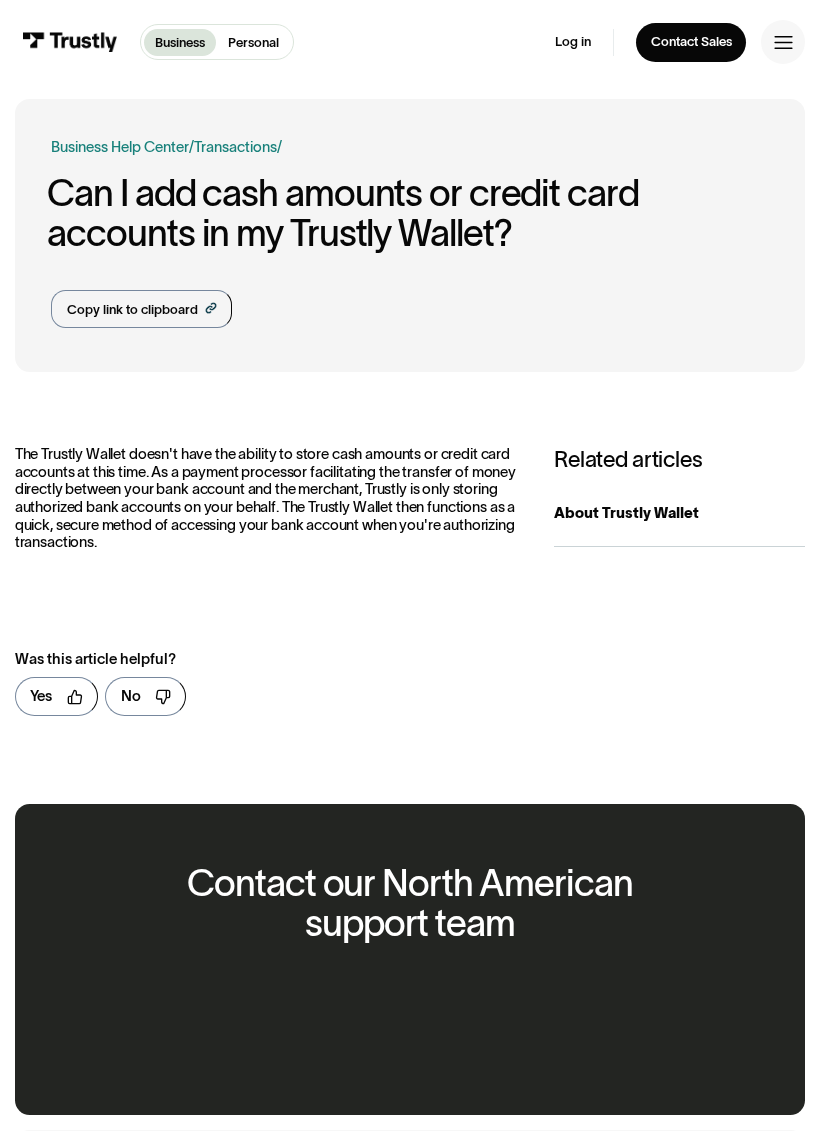 click on "Log in" at bounding box center [573, 42] 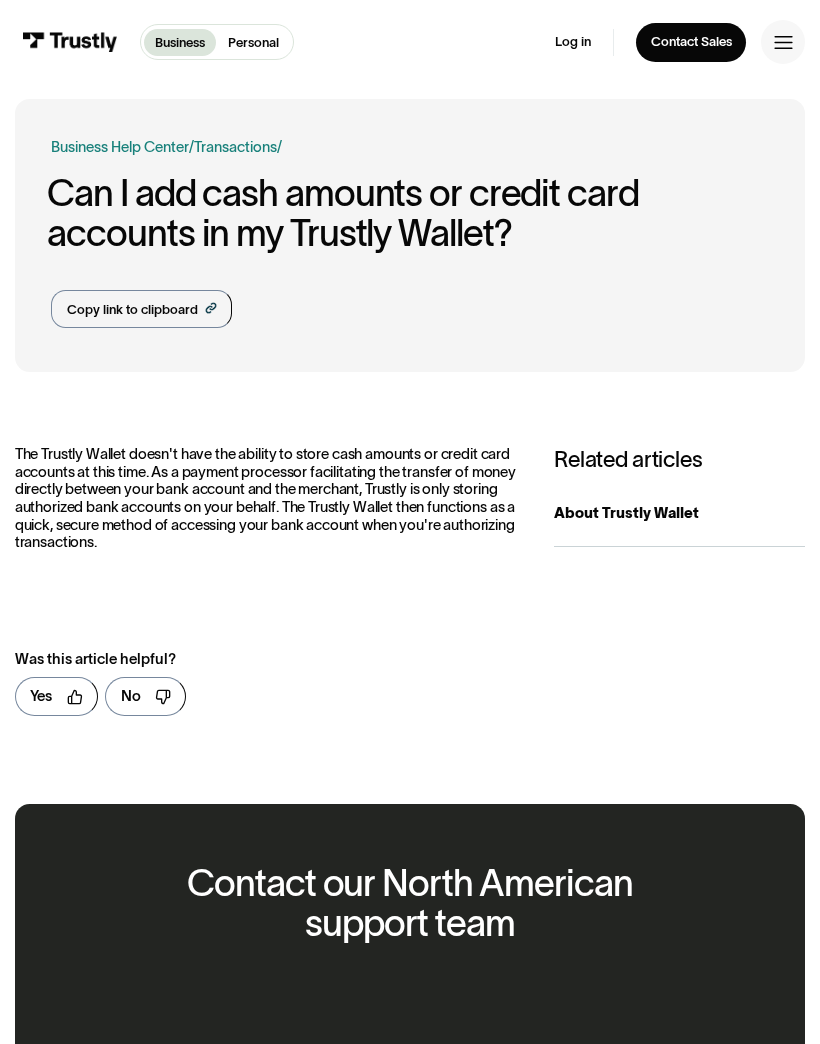 click on "Log in" at bounding box center [573, 42] 